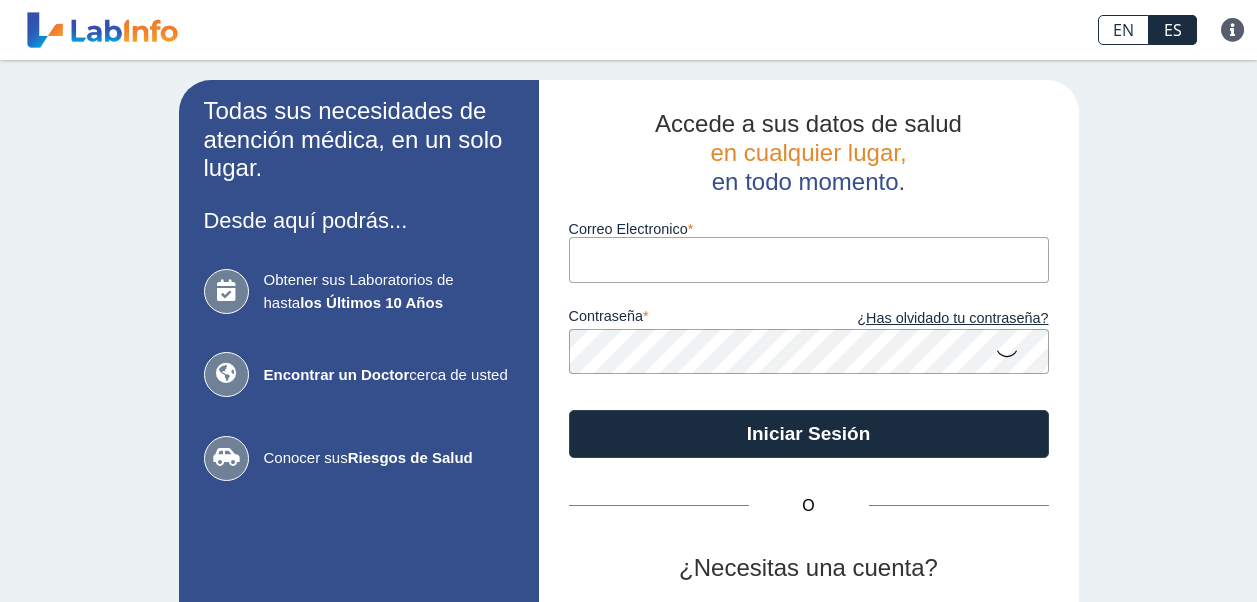 scroll, scrollTop: 0, scrollLeft: 0, axis: both 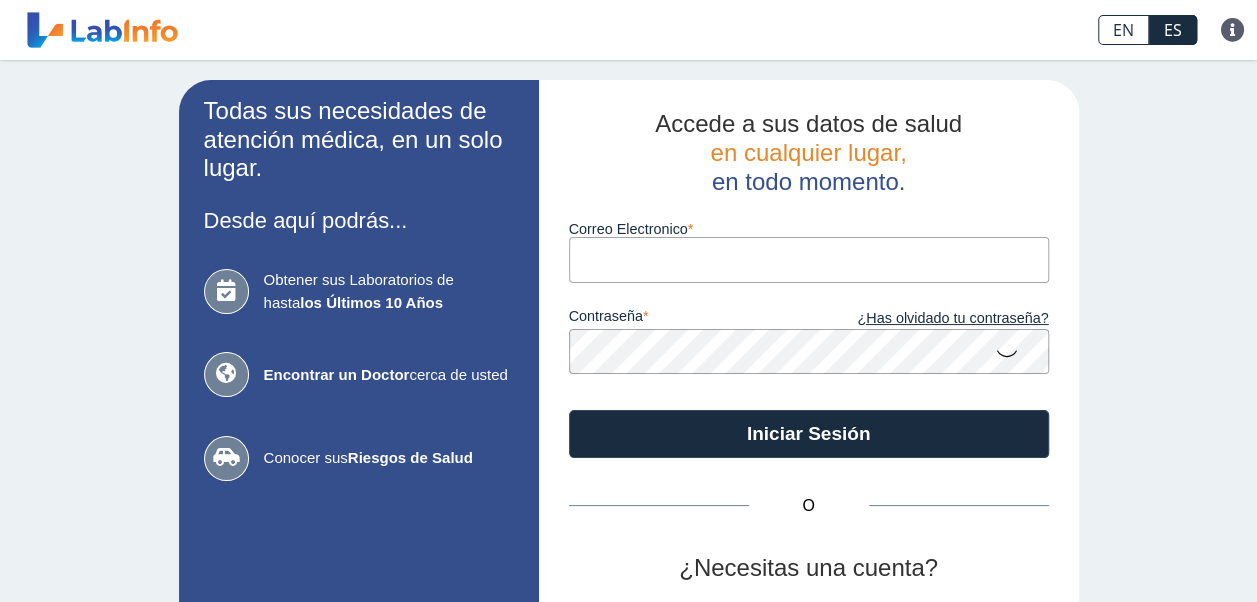 drag, startPoint x: 0, startPoint y: 0, endPoint x: 628, endPoint y: 260, distance: 679.69403 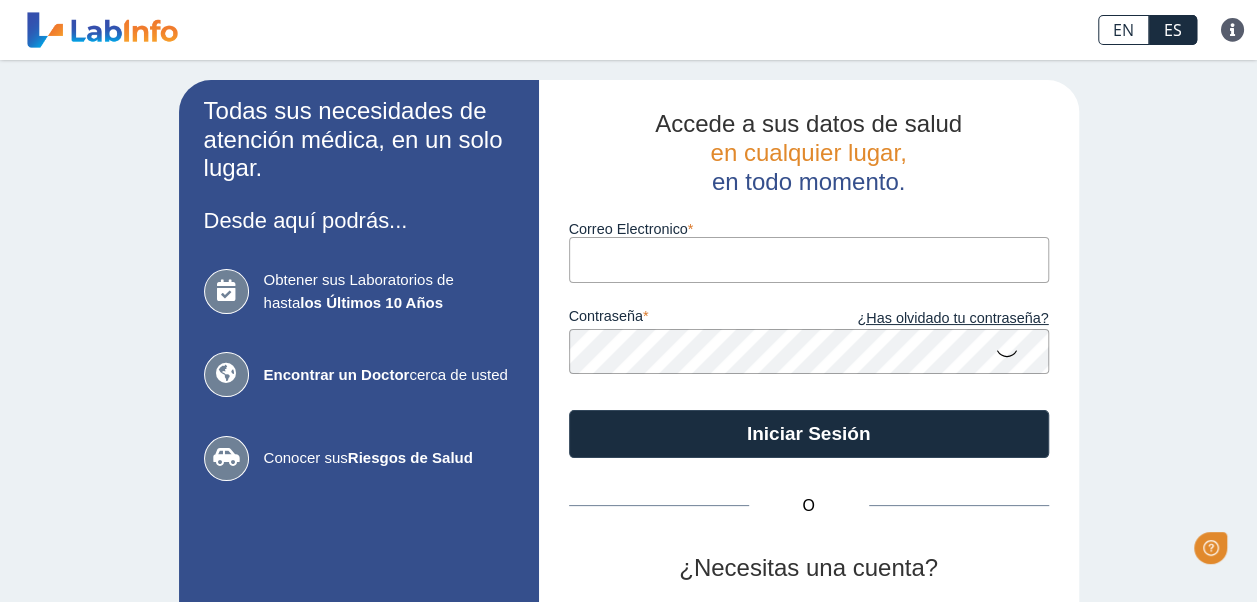 scroll, scrollTop: 0, scrollLeft: 0, axis: both 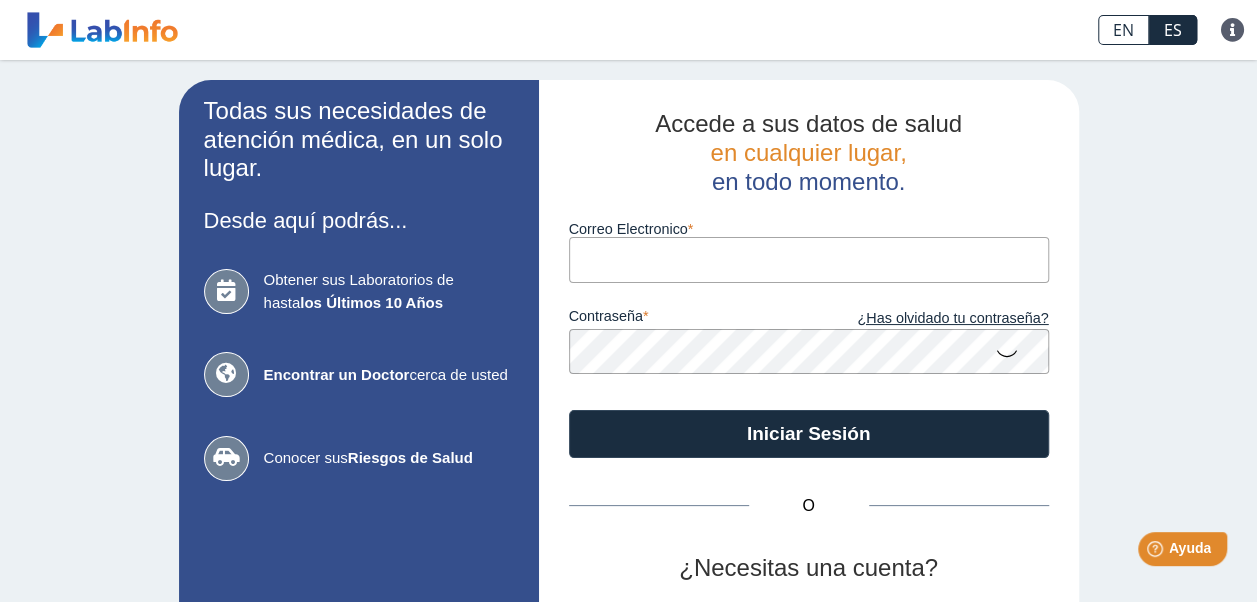 type on "[EMAIL]" 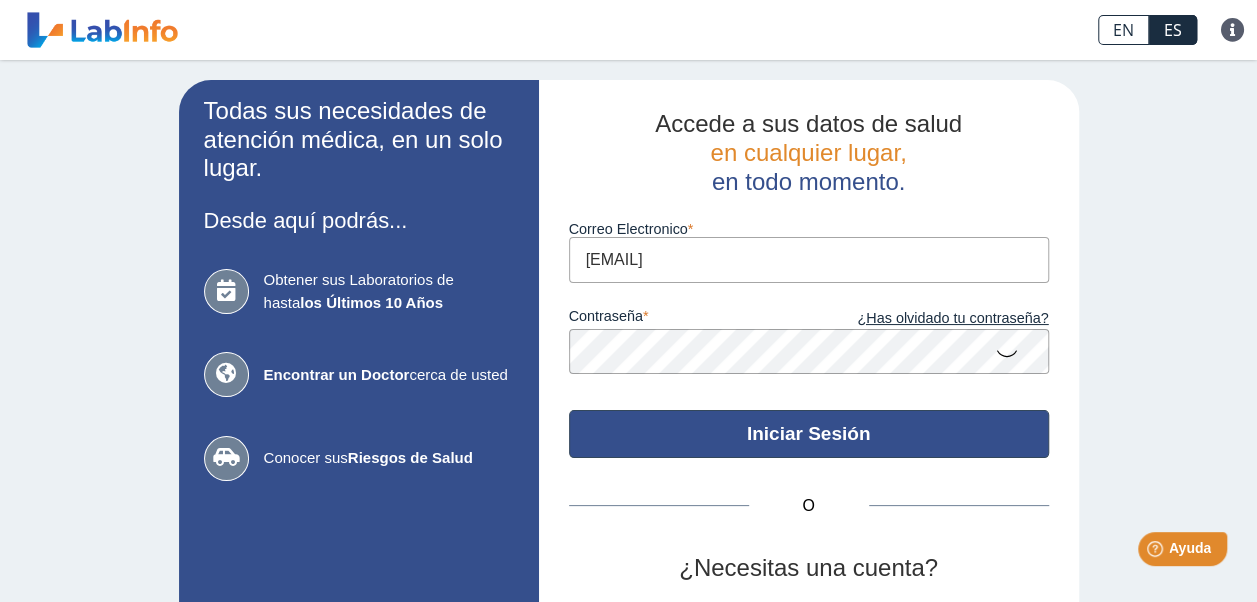 click on "Iniciar Sesión" 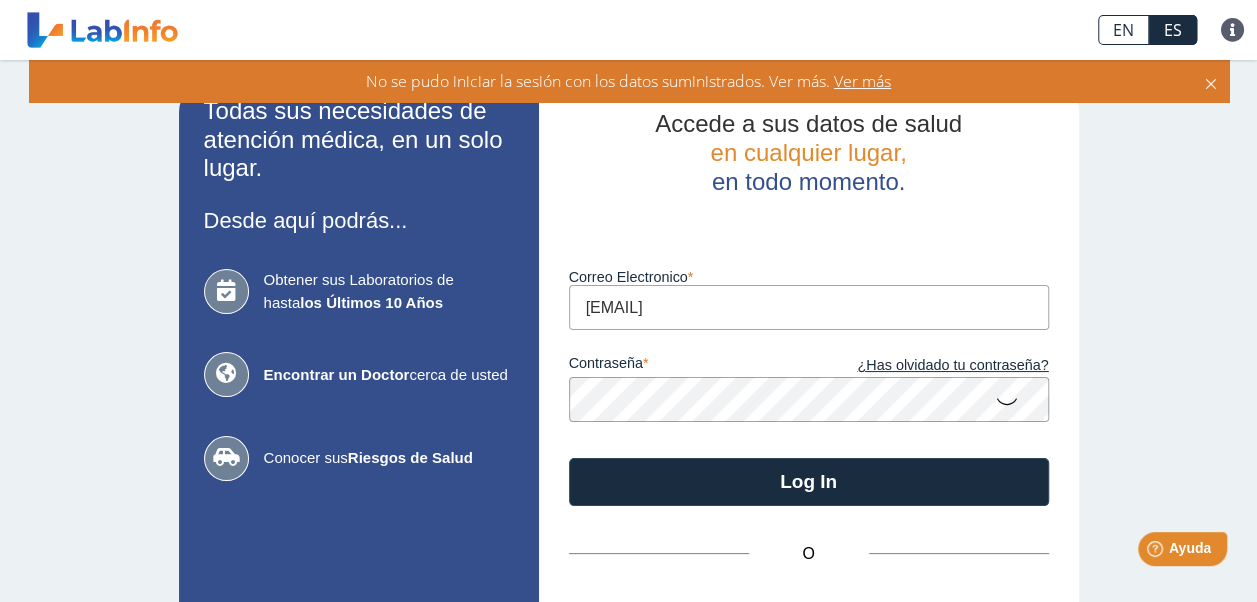 click 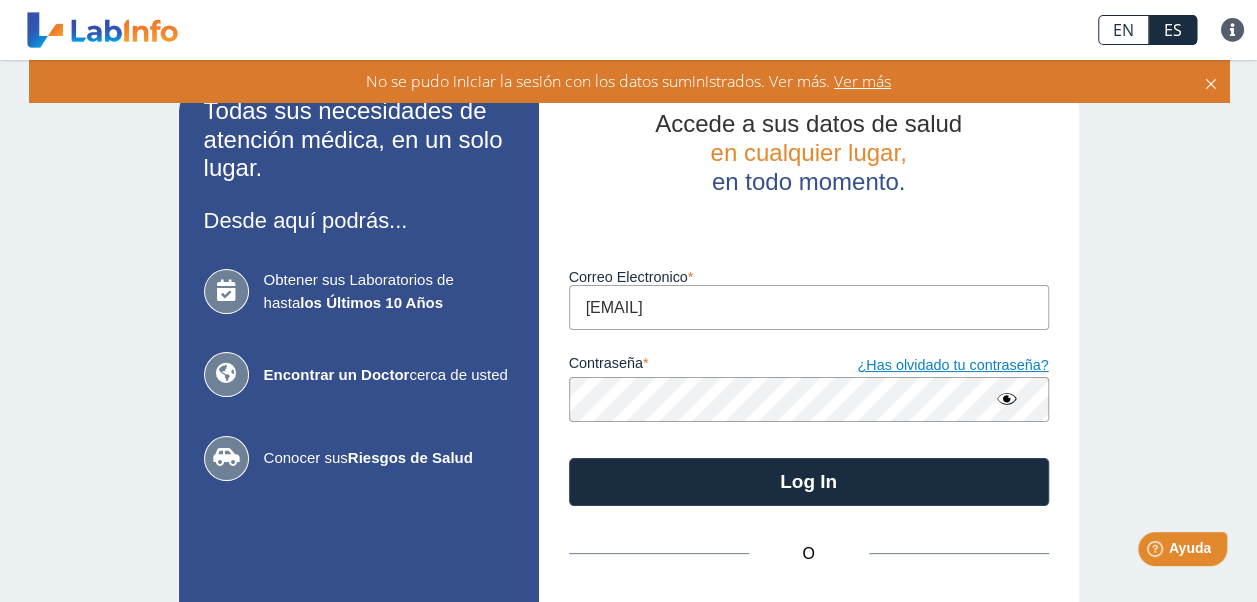 click on "¿Has olvidado tu contraseña?" 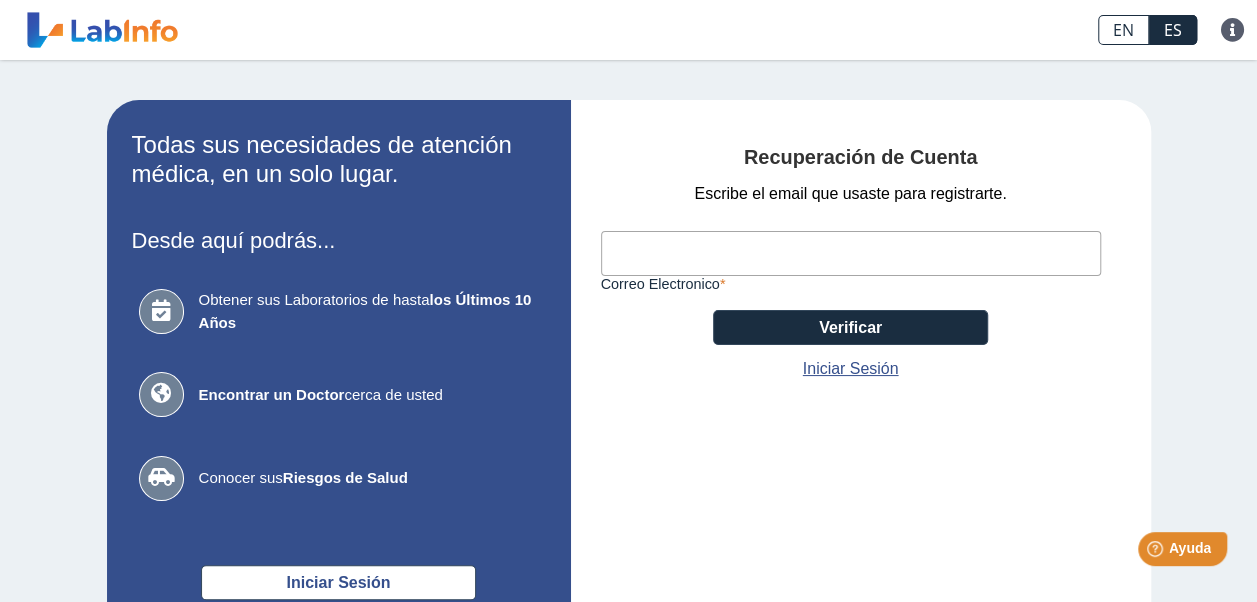 drag, startPoint x: 588, startPoint y: 250, endPoint x: 598, endPoint y: 256, distance: 11.661903 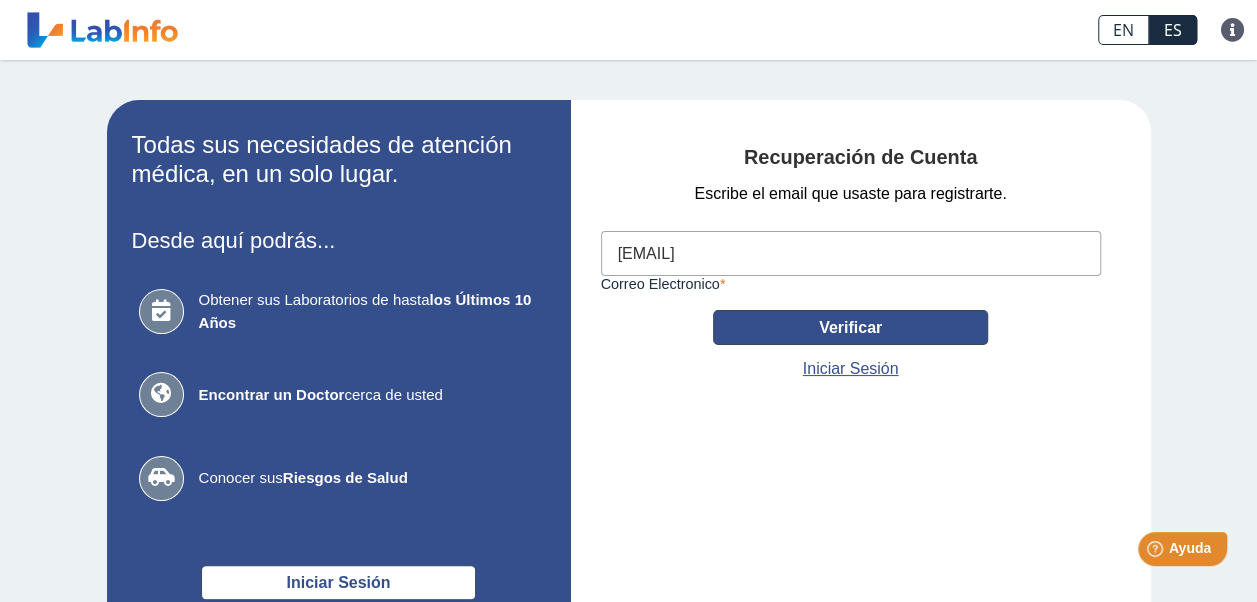 click on "Verificar" 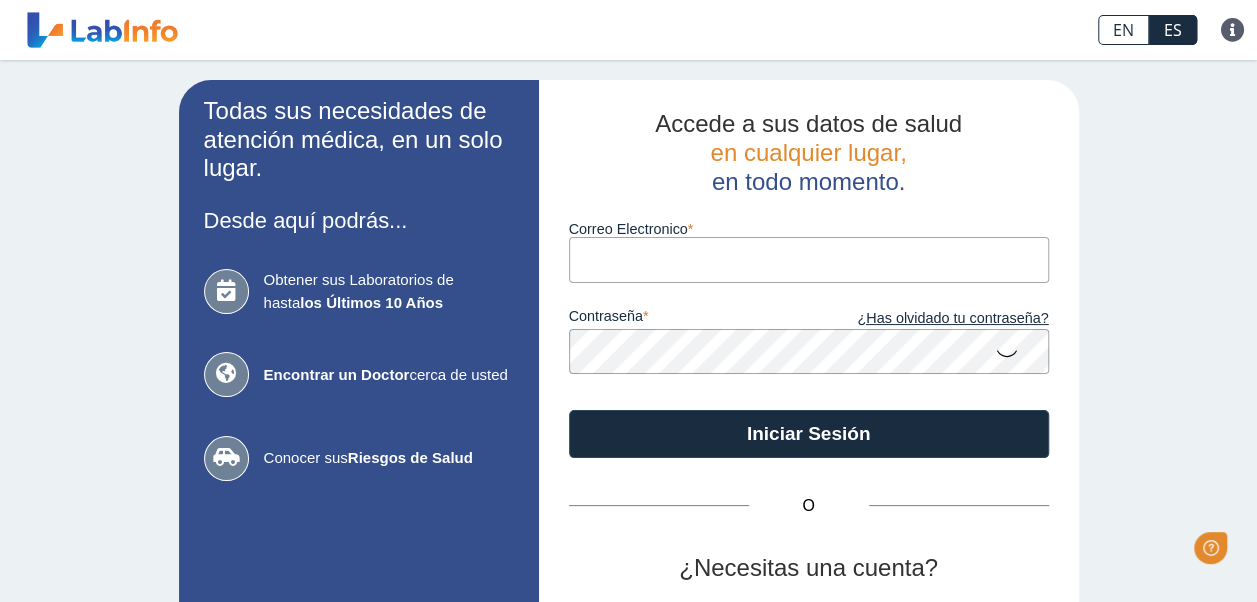 scroll, scrollTop: 0, scrollLeft: 0, axis: both 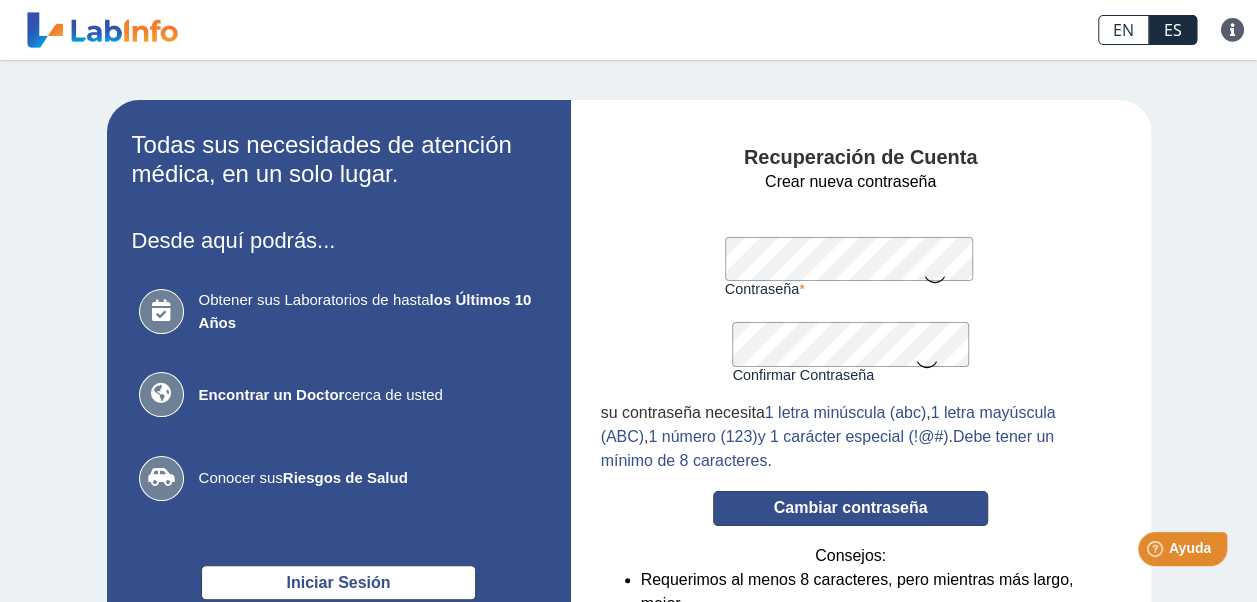click on "Cambiar contraseña" 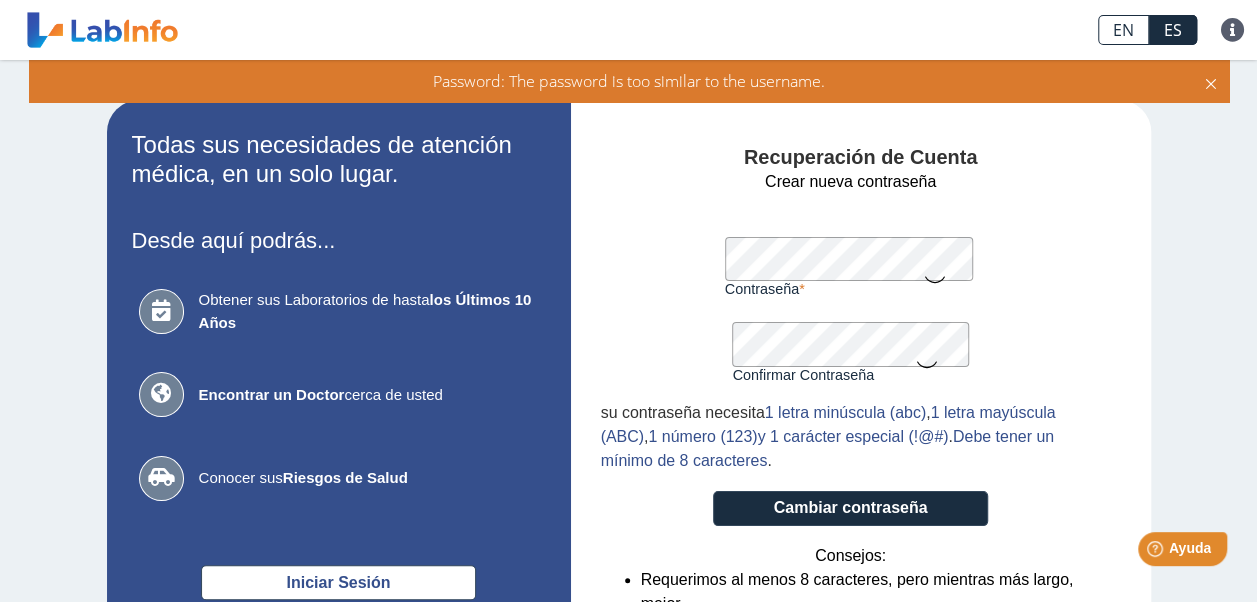 click on "Todas sus necesidades de atención médica, en un solo lugar. Desde aquí podrás... Obtener sus Laboratorios de hasta  los Últimos 10 Años Encontrar un Doctor  cerca de usted Conocer sus  Riesgos de Salud Iniciar Sesión ¡Cumplimos con HIPAA! Recuperación de Cuenta Crear nueva contraseña Contraseña Una contraseña válida es requerida Confirmar Contraseña Por favor confirma su contraseña su contraseña necesita  1 letra minúscula (abc) ,  1 letra mayúscula (ABC) ,  1 número (123)  y 1 carácter especial (!@#) .  Debe tener un mínimo de 8 caracteres .
Cambiar contraseña Consejos: Requerimos al menos 8 caracteres, pero mientras más largo, mejor. Crea una frase sin sentido. No uses caracteres repetidos. Evita usar información personal obvia. Usa un manejador de contraseñas. Iniciar Sesión" 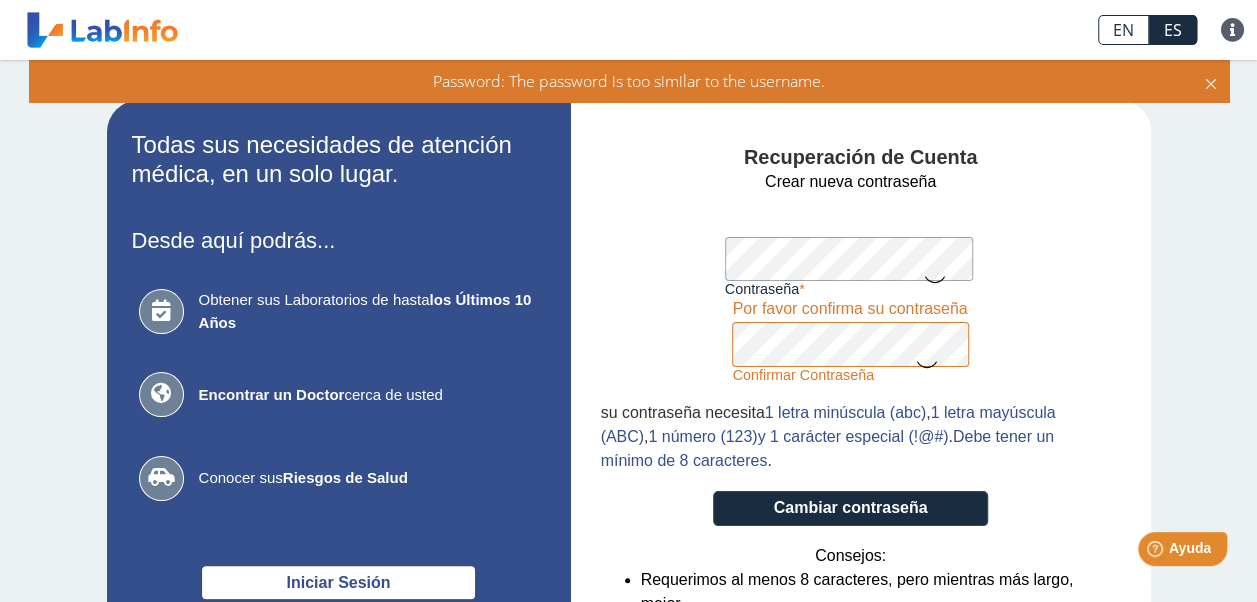 click 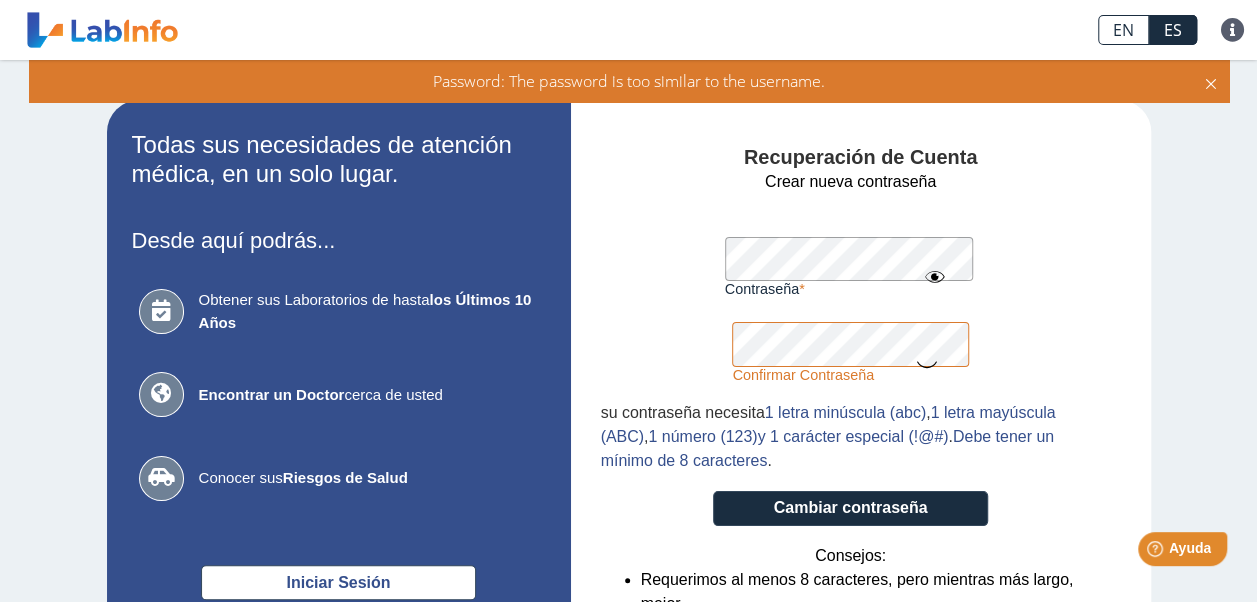click on "Todas sus necesidades de atención médica, en un solo lugar. Desde aquí podrás... Obtener sus Laboratorios de hasta  los Últimos 10 Años Encontrar un Doctor  cerca de usted Conocer sus  Riesgos de Salud Iniciar Sesión ¡Cumplimos con HIPAA! Recuperación de Cuenta Crear nueva contraseña Contraseña Una contraseña válida es requerida Confirmar Contraseña Por favor confirma su contraseña su contraseña necesita  1 letra minúscula (abc) ,  1 letra mayúscula (ABC) ,  1 número (123)  y 1 carácter especial (!@#) .  Debe tener un mínimo de 8 caracteres .
Cambiar contraseña Consejos: Requerimos al menos 8 caracteres, pero mientras más largo, mejor. Crea una frase sin sentido. No uses caracteres repetidos. Evita usar información personal obvia. Usa un manejador de contraseñas. Iniciar Sesión" 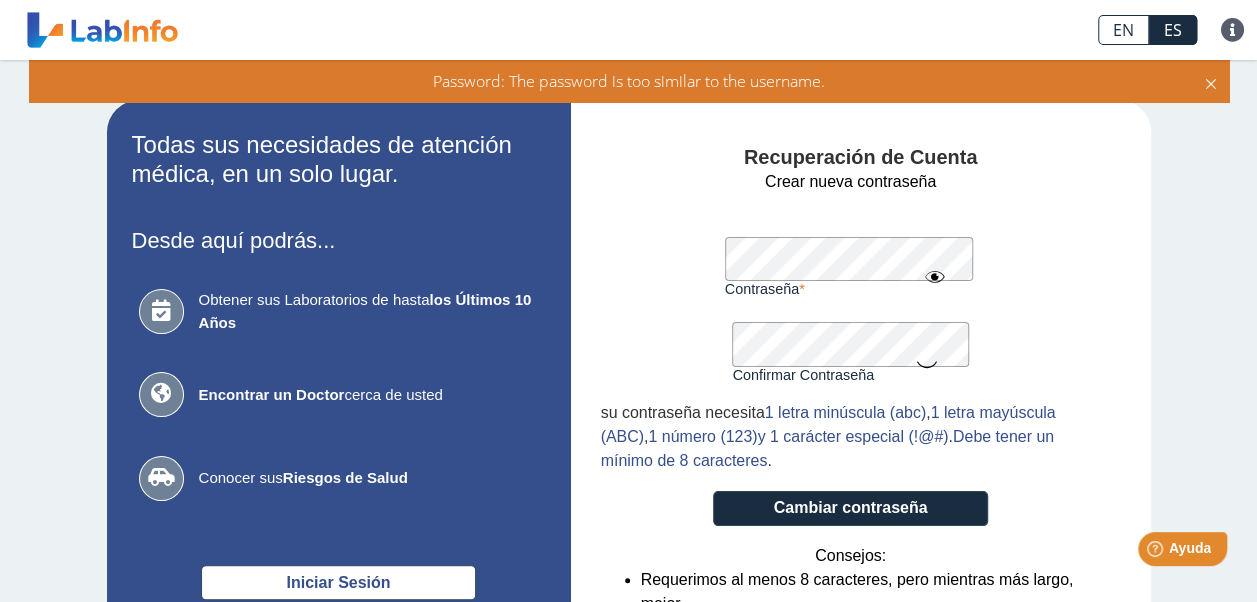 click 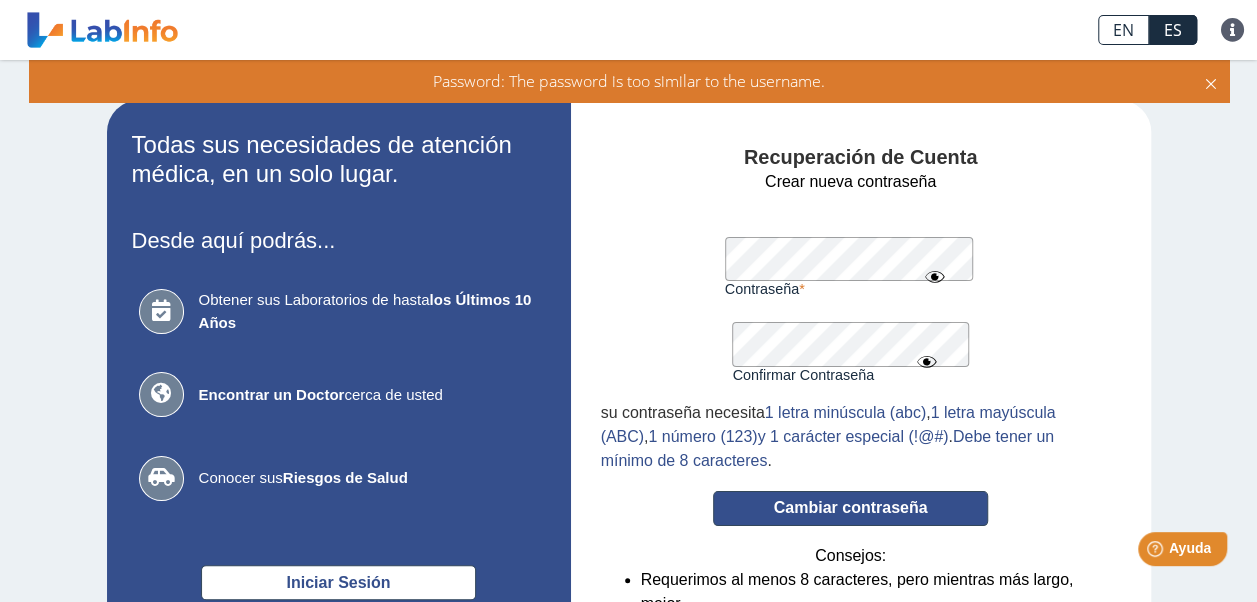 click on "Cambiar contraseña" 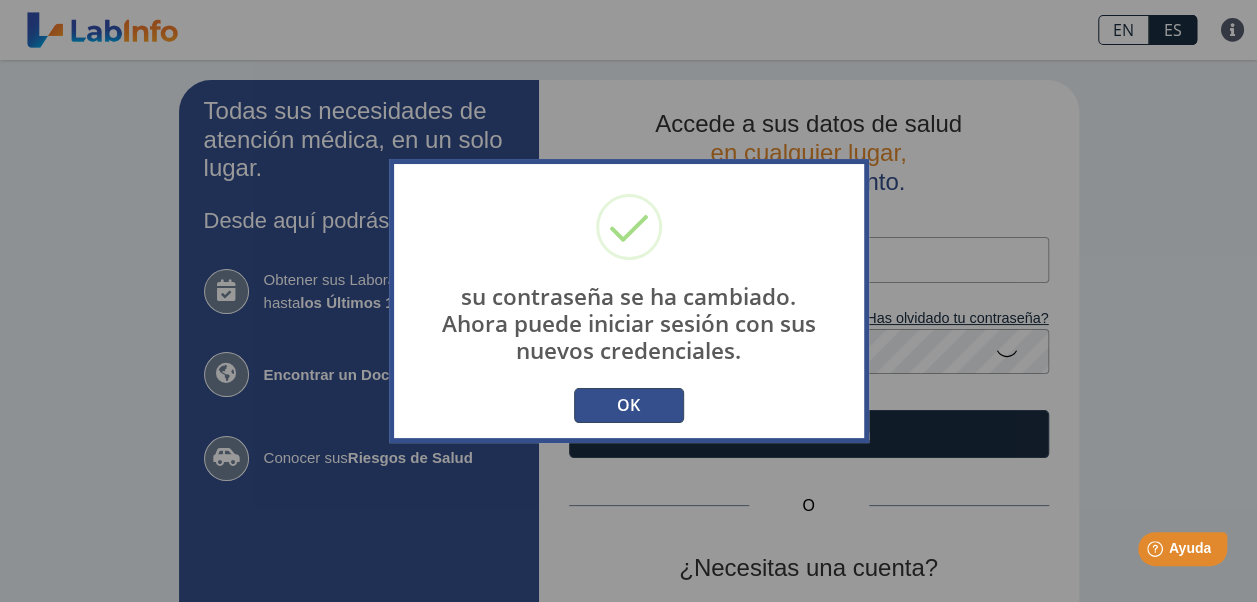 click on "OK" at bounding box center (629, 405) 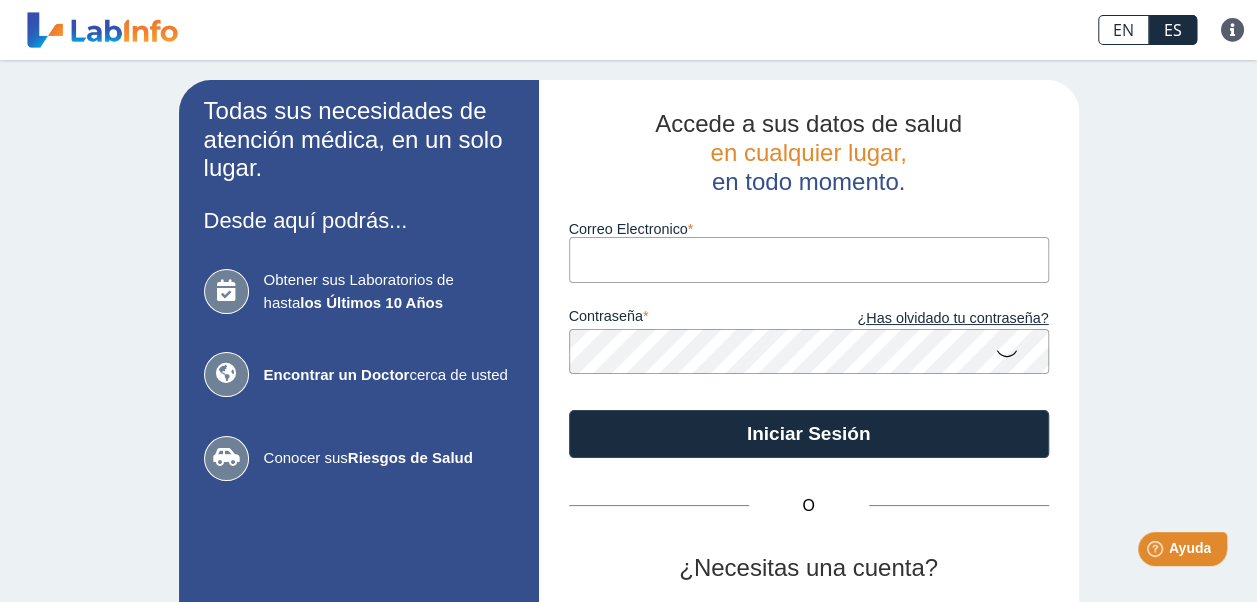 click on "Correo Electronico" at bounding box center (809, 259) 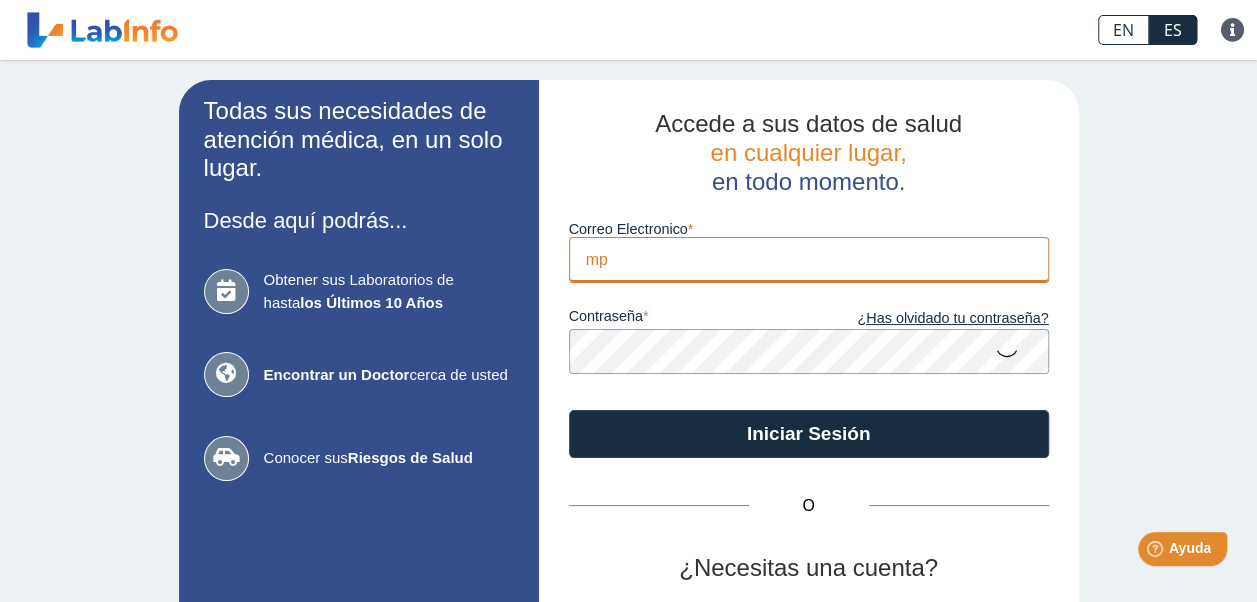 type on "[EMAIL]" 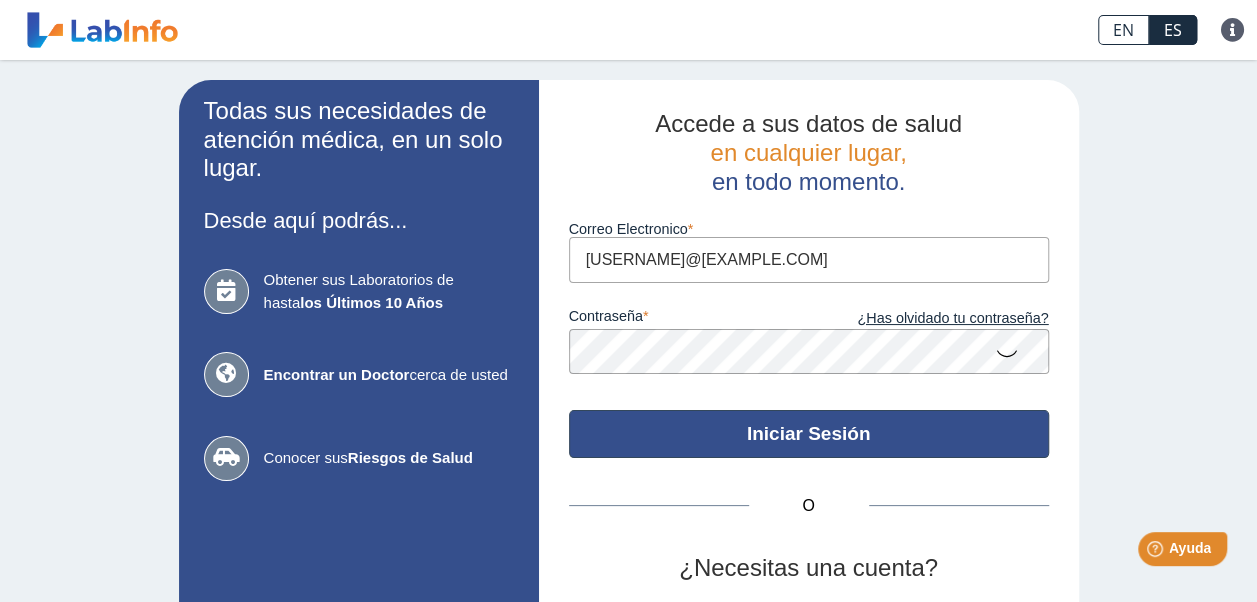 click on "Iniciar Sesión" 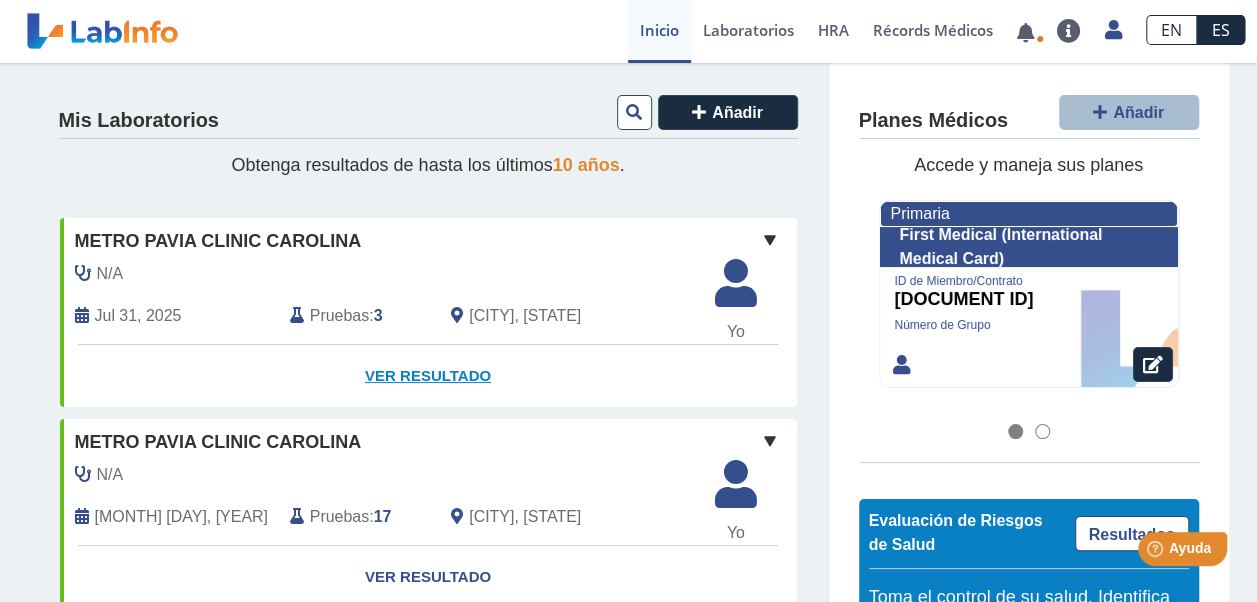 click on "Ver Resultado" 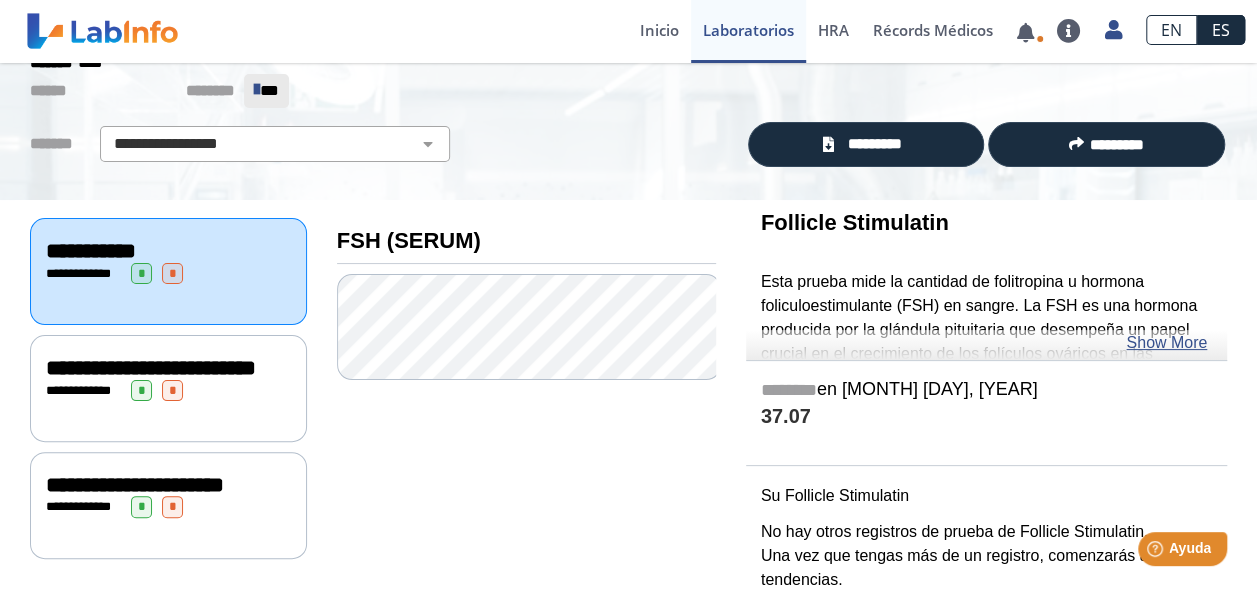 scroll, scrollTop: 135, scrollLeft: 0, axis: vertical 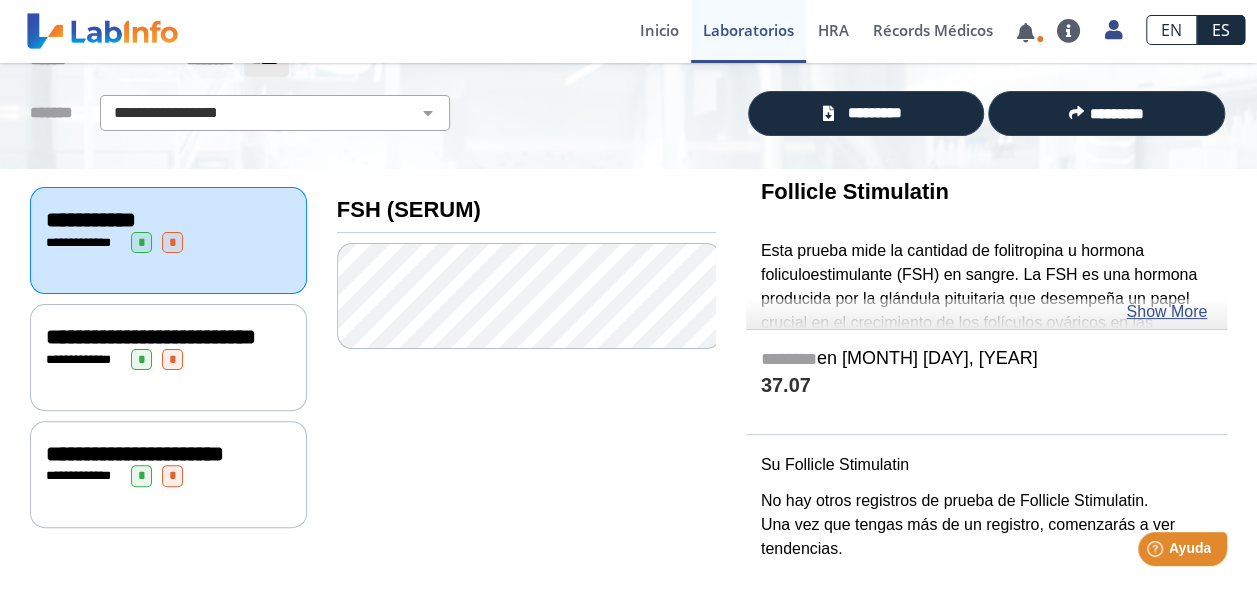 click on "**********" 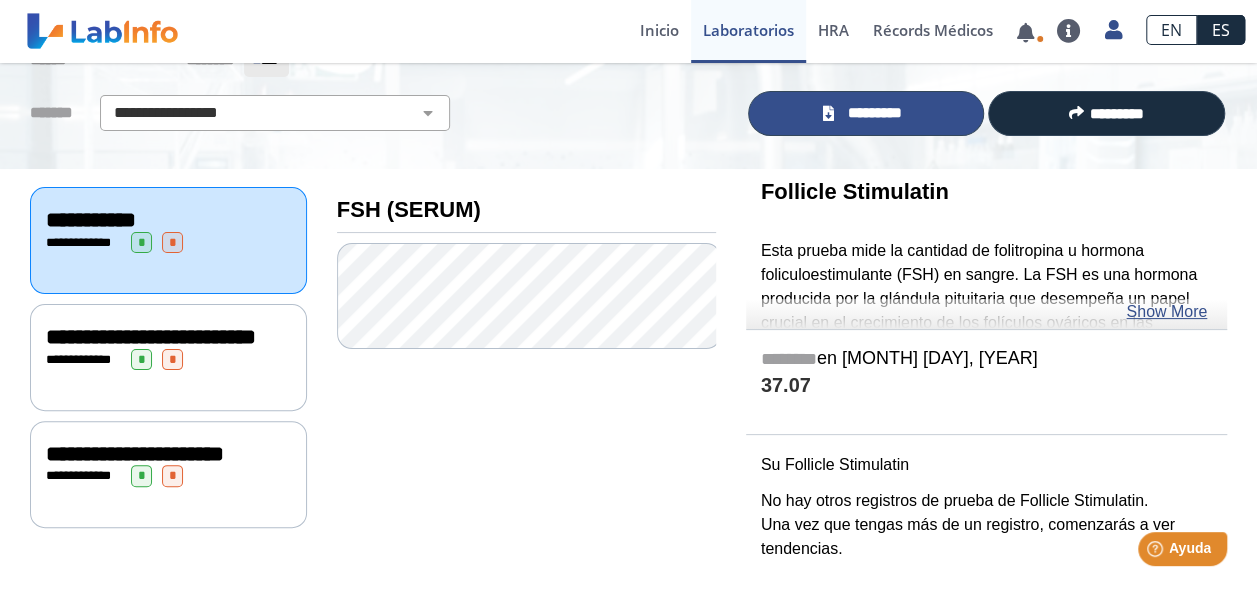 click on "*********" 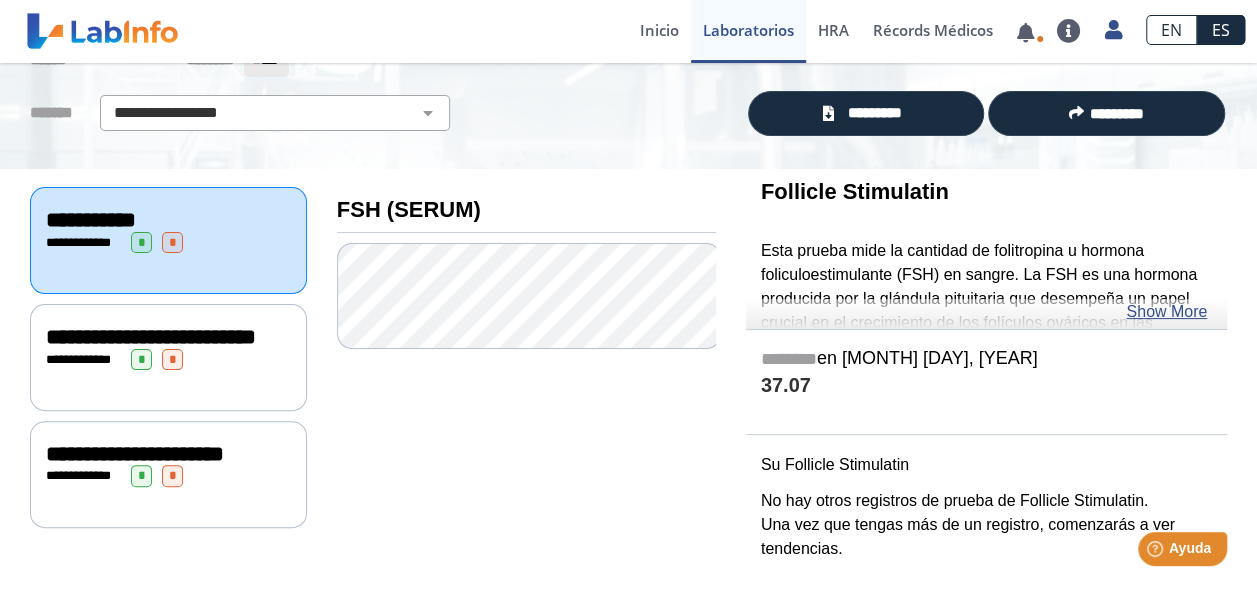 click on "**********" 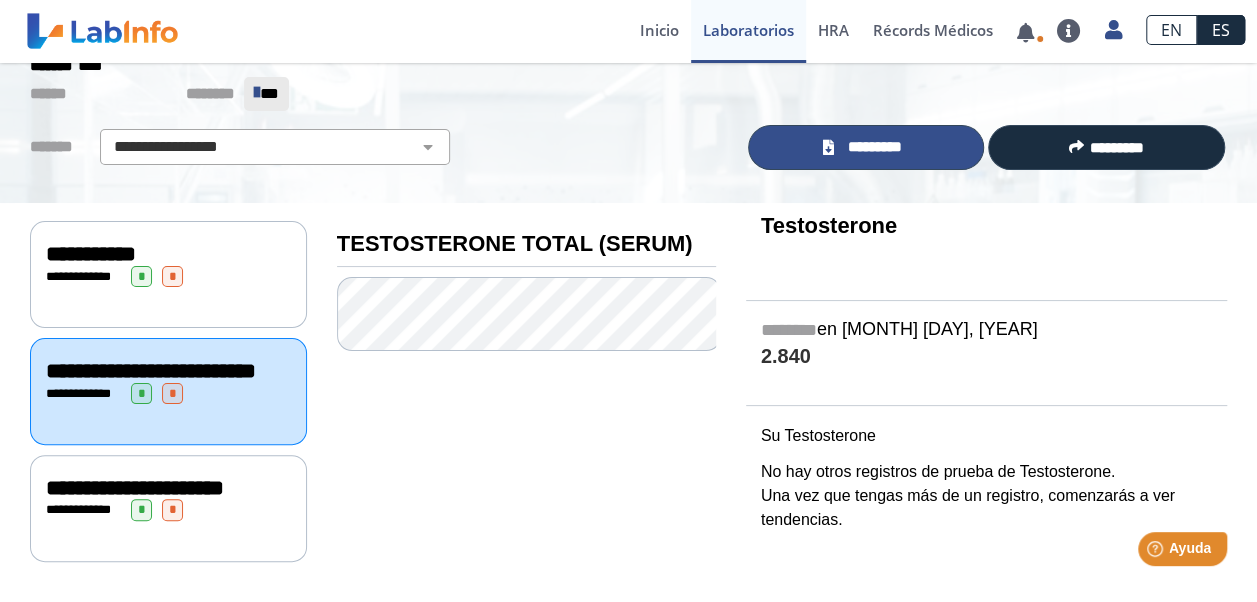 click on "*********" 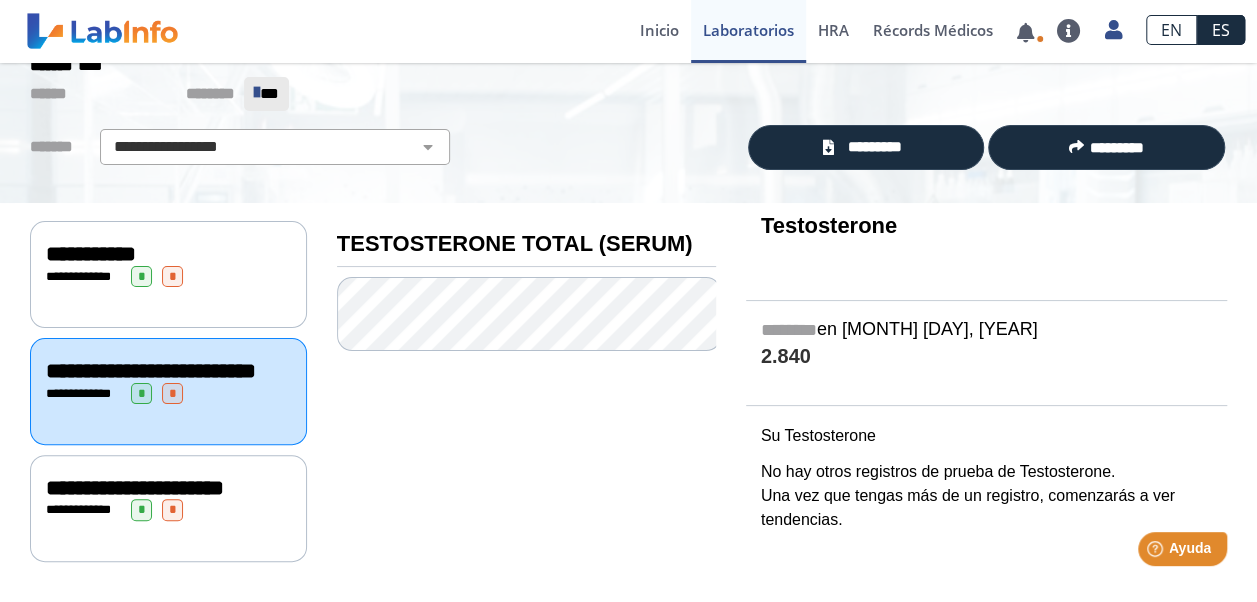 click on "**********" 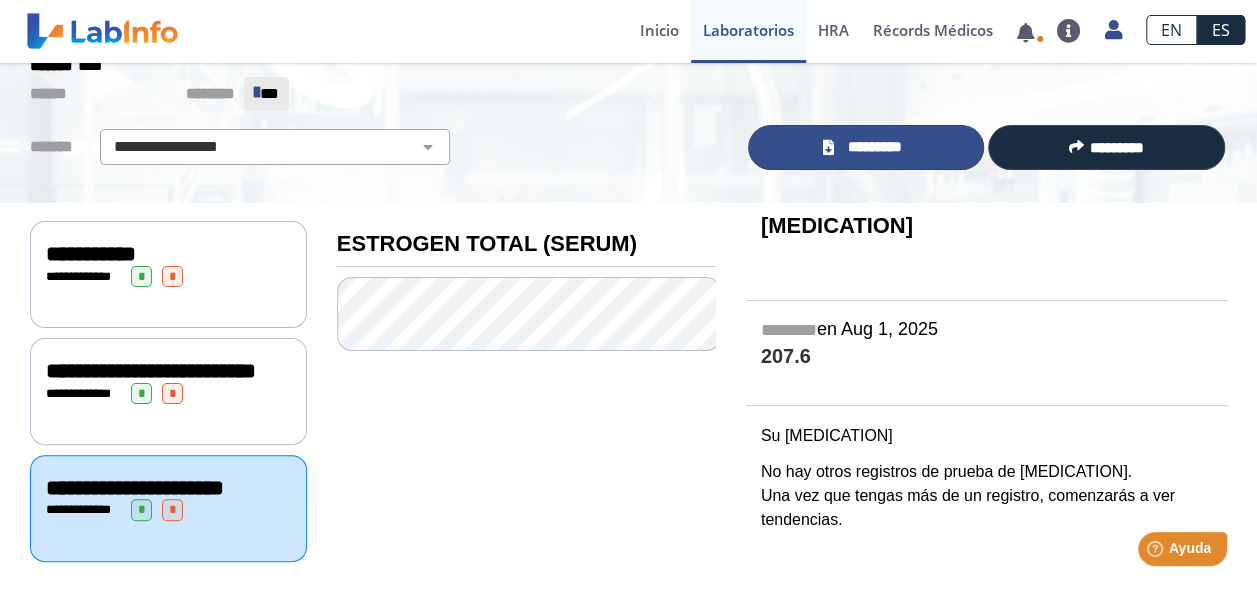 click on "*********" 